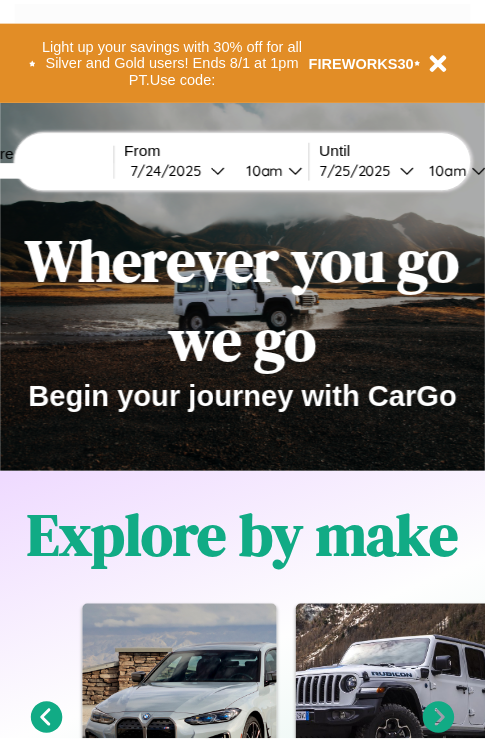 scroll, scrollTop: 0, scrollLeft: 0, axis: both 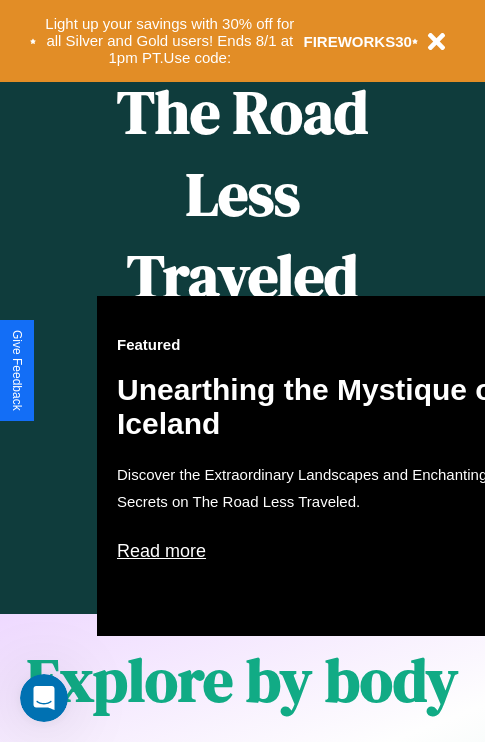 click on "Featured Unearthing the Mystique of Iceland Discover the Extraordinary Landscapes and Enchanting Secrets on The Road Less Traveled. Read more" at bounding box center [317, 466] 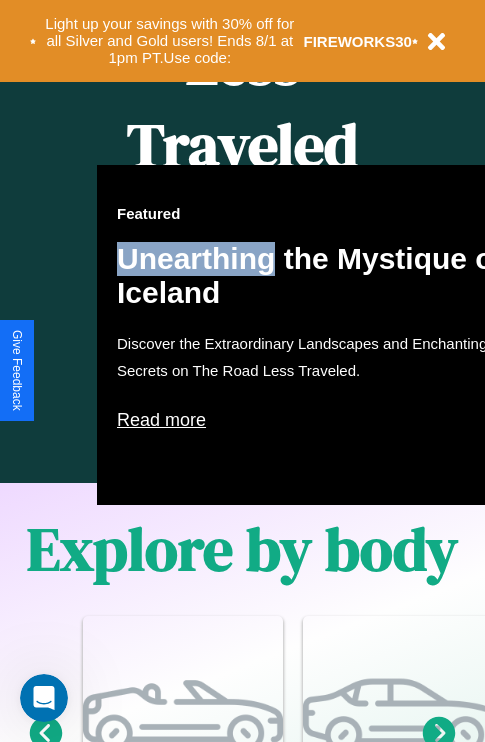 scroll, scrollTop: 2423, scrollLeft: 0, axis: vertical 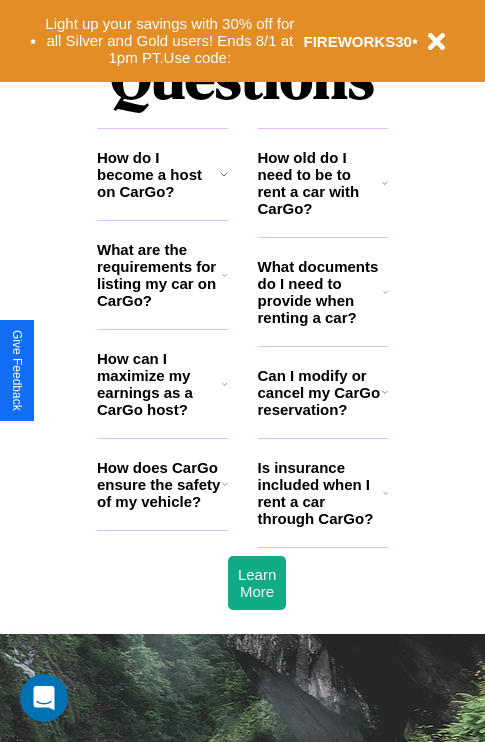 click 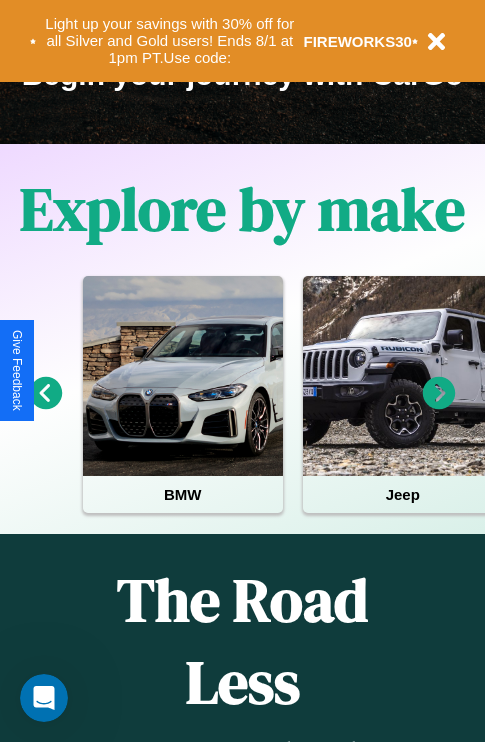 scroll, scrollTop: 308, scrollLeft: 0, axis: vertical 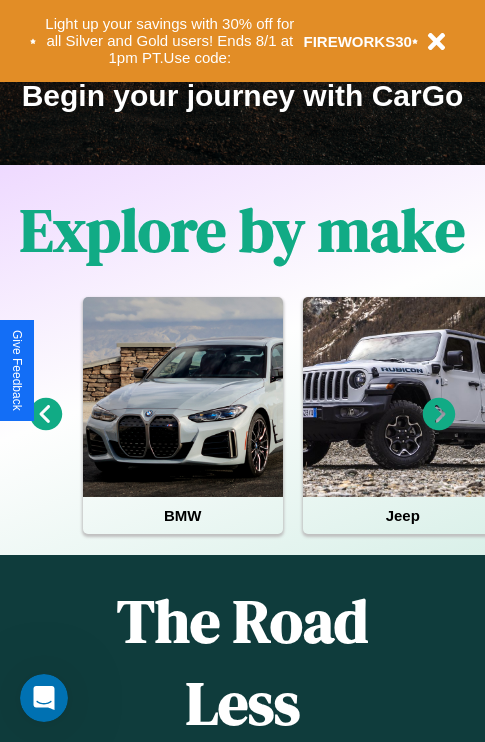 click 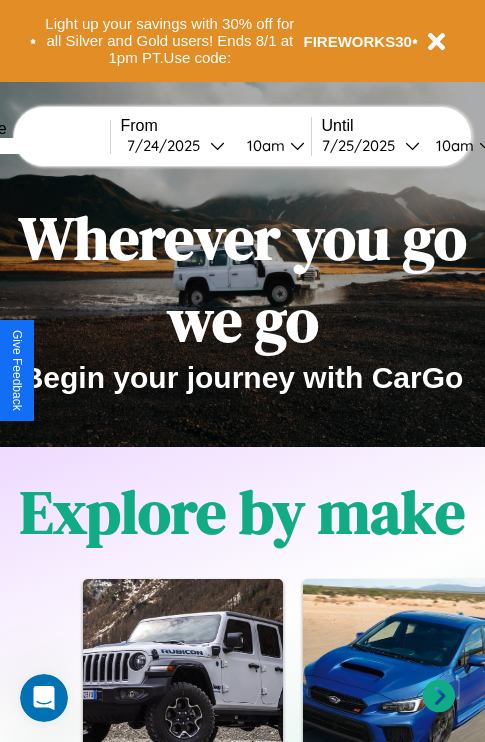 scroll, scrollTop: 0, scrollLeft: 0, axis: both 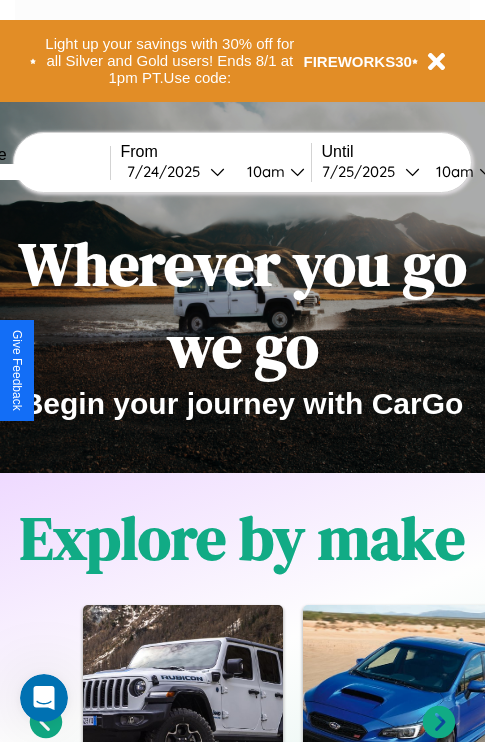 click at bounding box center [35, 172] 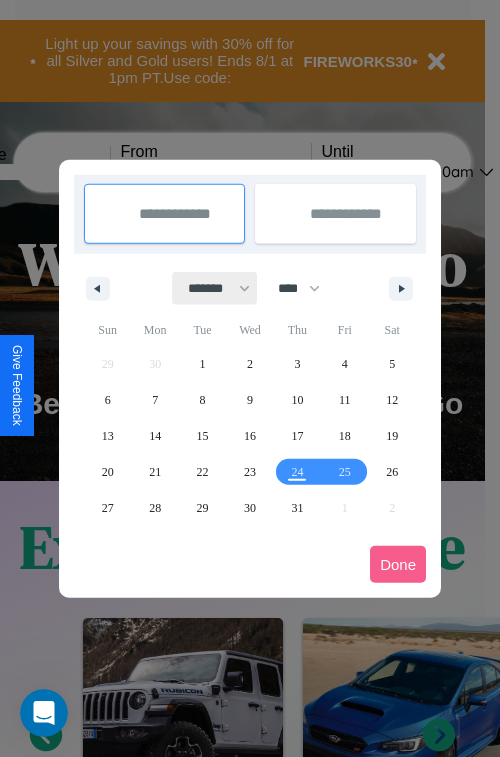 click on "******* ******** ***** ***** *** **** **** ****** ********* ******* ******** ********" at bounding box center (215, 288) 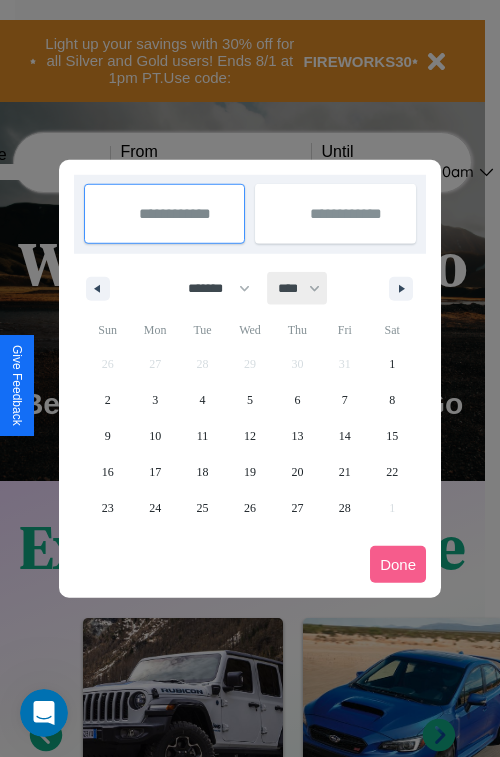 click on "**** **** **** **** **** **** **** **** **** **** **** **** **** **** **** **** **** **** **** **** **** **** **** **** **** **** **** **** **** **** **** **** **** **** **** **** **** **** **** **** **** **** **** **** **** **** **** **** **** **** **** **** **** **** **** **** **** **** **** **** **** **** **** **** **** **** **** **** **** **** **** **** **** **** **** **** **** **** **** **** **** **** **** **** **** **** **** **** **** **** **** **** **** **** **** **** **** **** **** **** **** **** **** **** **** **** **** **** **** **** **** **** **** **** **** **** **** **** **** **** ****" at bounding box center [298, 288] 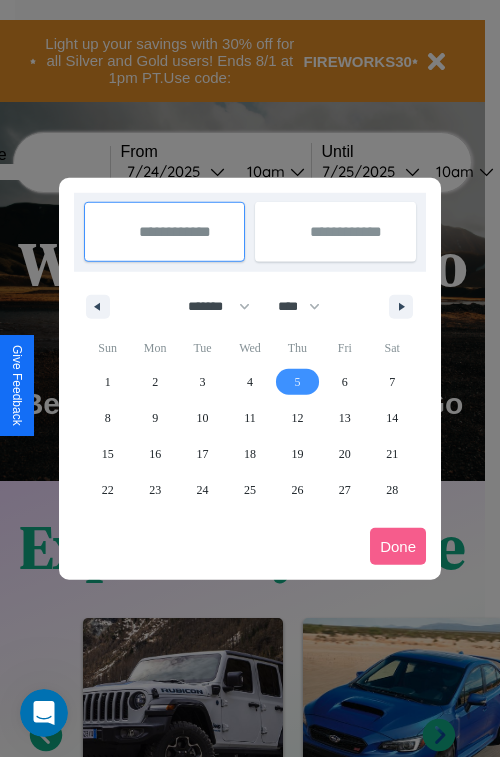 click on "5" at bounding box center [297, 382] 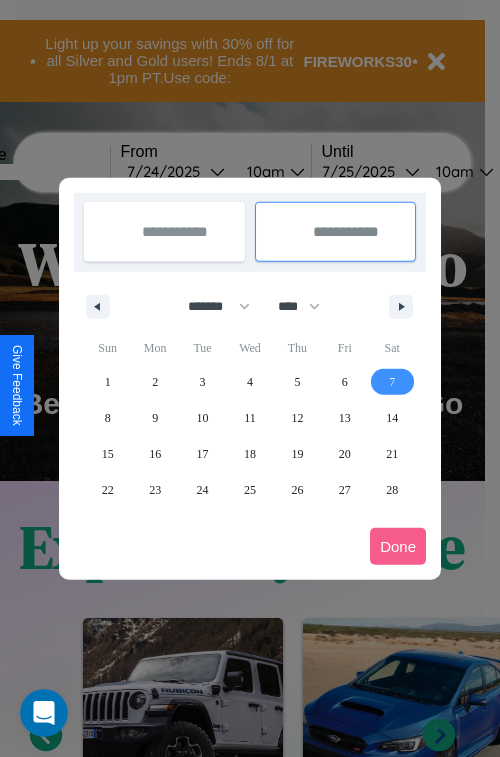 click on "7" at bounding box center (392, 382) 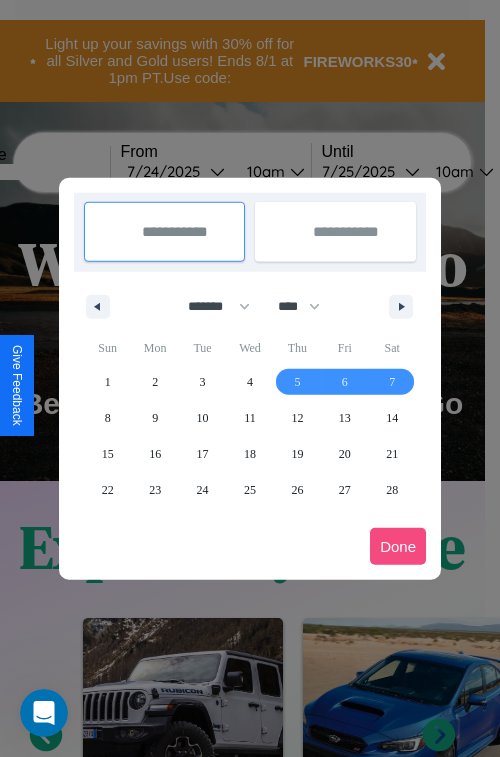 click on "Done" at bounding box center [398, 546] 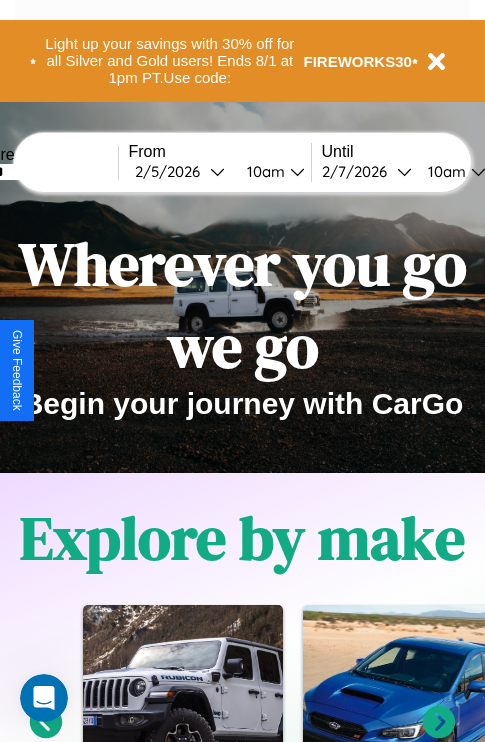 scroll, scrollTop: 0, scrollLeft: 68, axis: horizontal 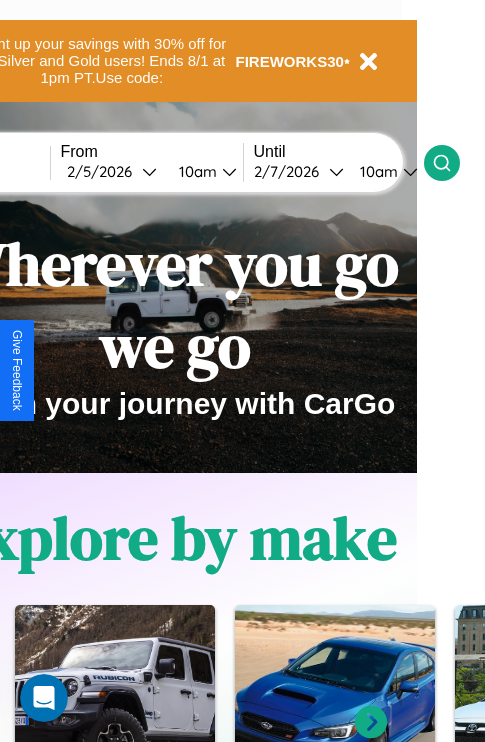 click 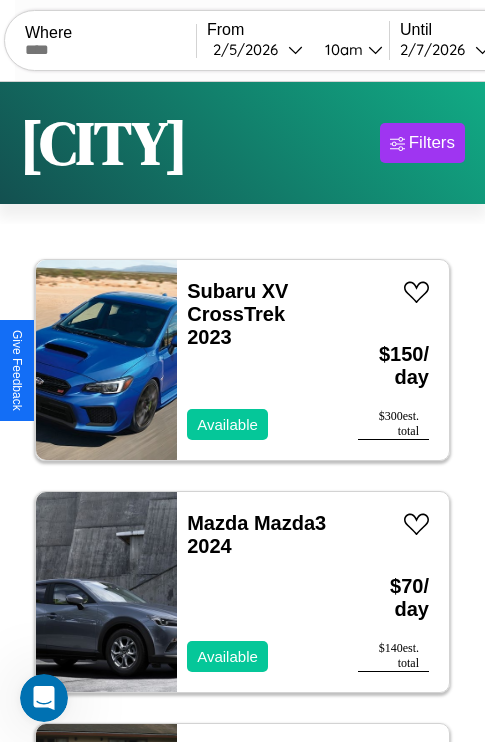 scroll, scrollTop: 95, scrollLeft: 0, axis: vertical 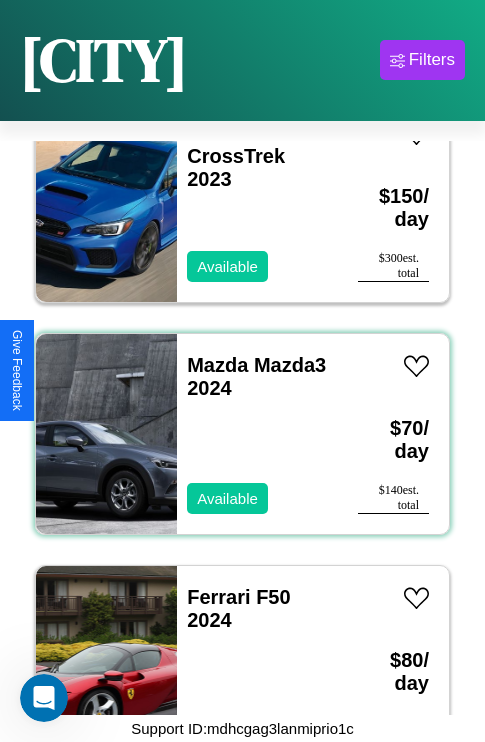 click on "Mazda   Mazda3   2024 Available" at bounding box center [257, 434] 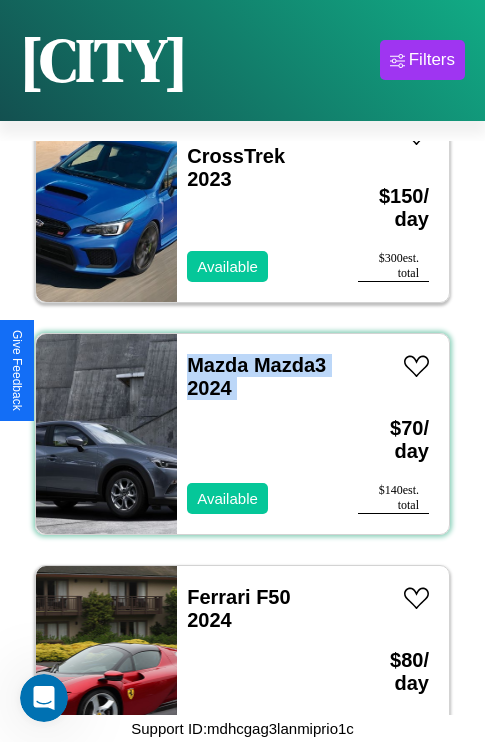 click on "Mazda   Mazda3   2024 Available" at bounding box center [257, 434] 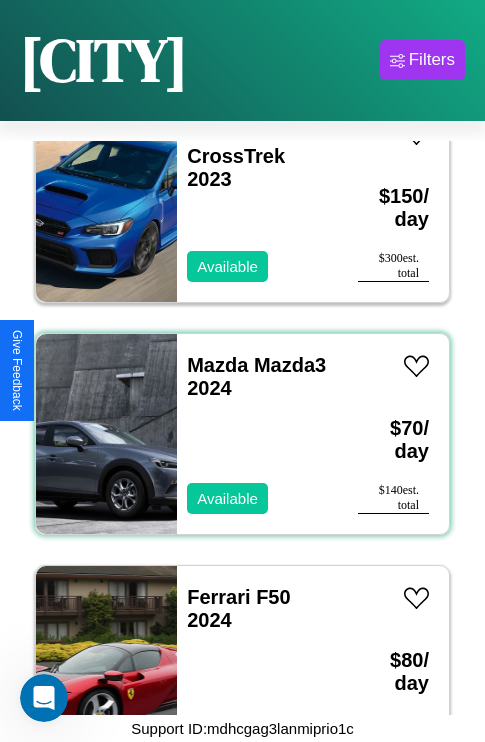 click on "Mazda   Mazda3   2024 Available" at bounding box center [257, 434] 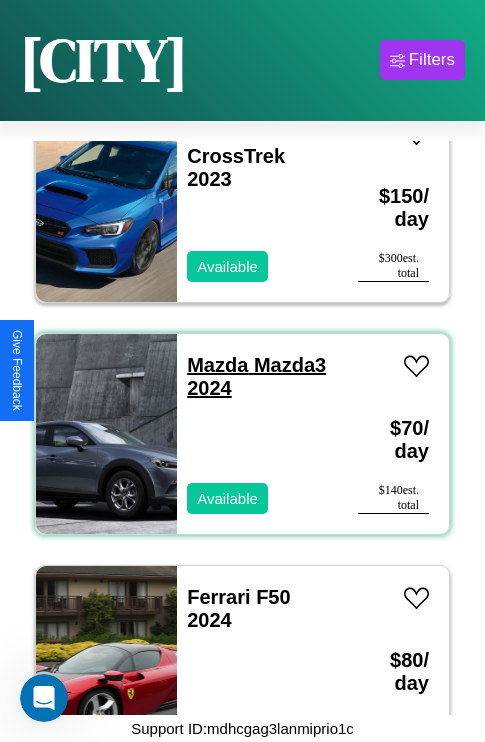 click on "Mazda   Mazda3   2024" at bounding box center [256, 376] 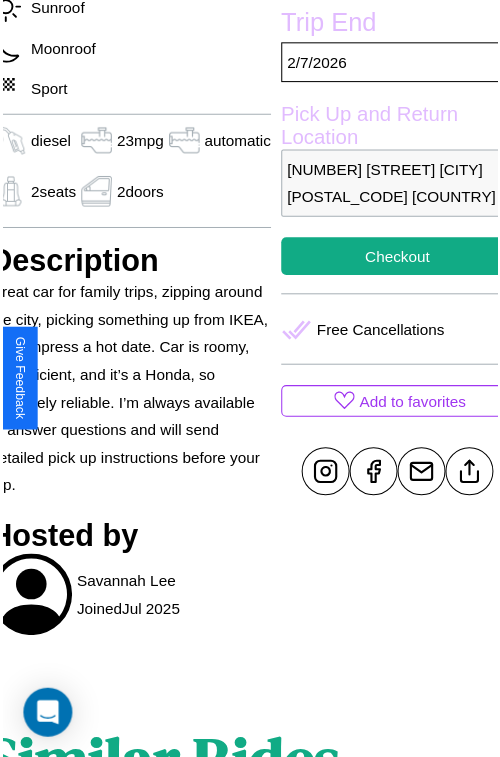 scroll, scrollTop: 639, scrollLeft: 88, axis: both 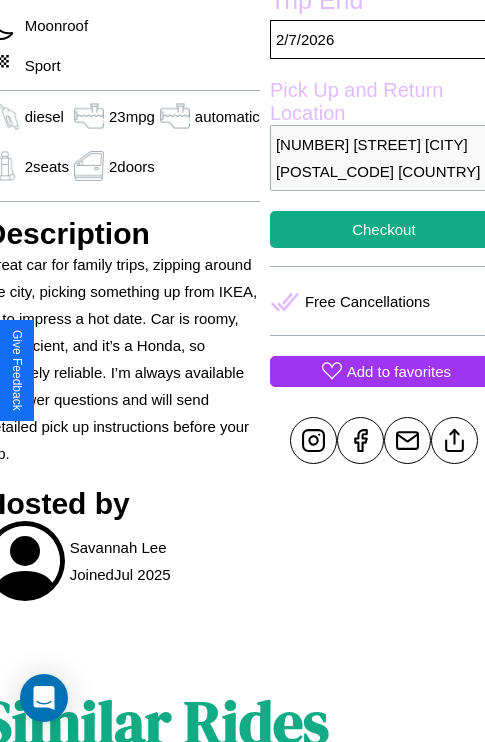 click on "Add to favorites" at bounding box center (399, 371) 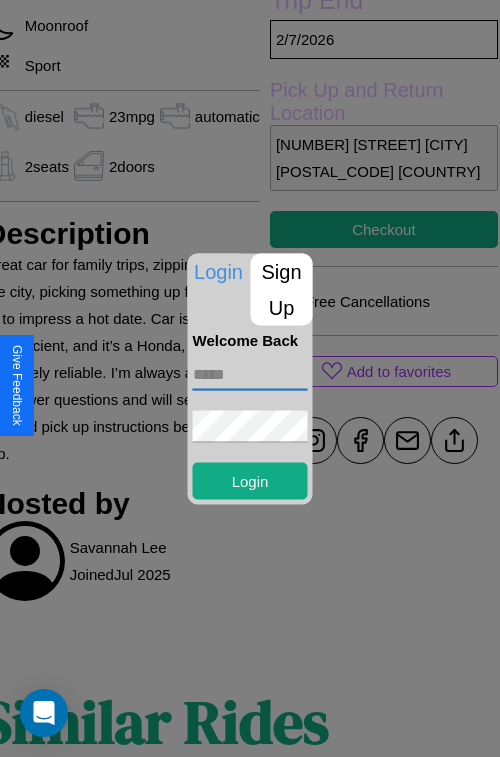 click at bounding box center (250, 374) 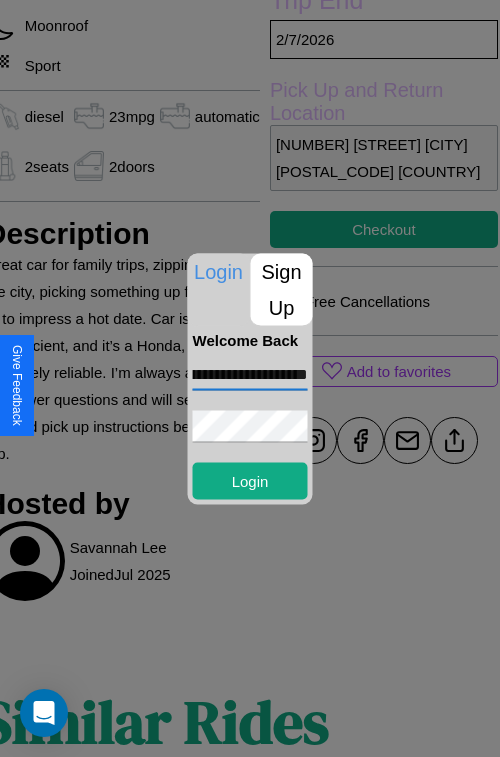 scroll, scrollTop: 0, scrollLeft: 77, axis: horizontal 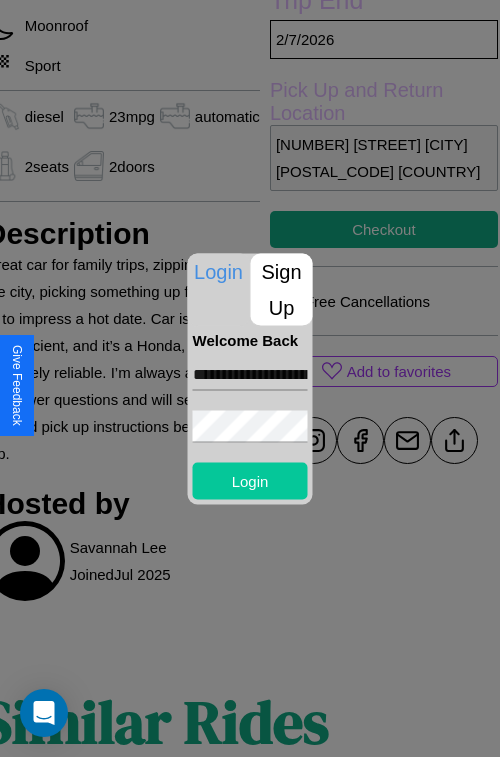 click on "Login" at bounding box center [250, 480] 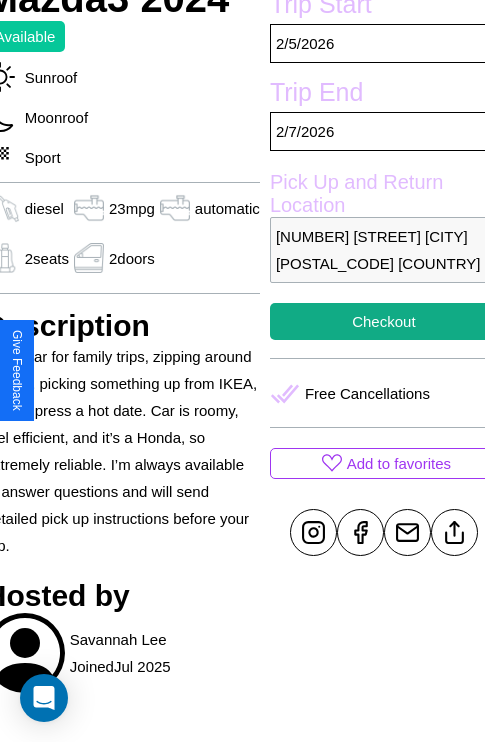 scroll, scrollTop: 497, scrollLeft: 88, axis: both 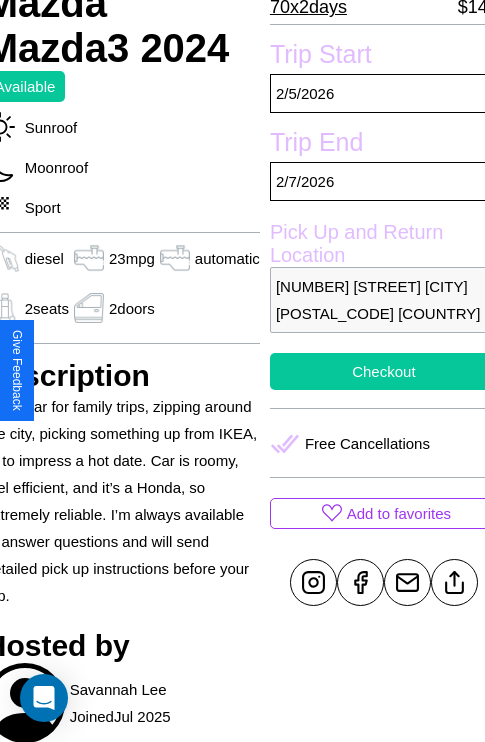 click on "Checkout" at bounding box center [384, 371] 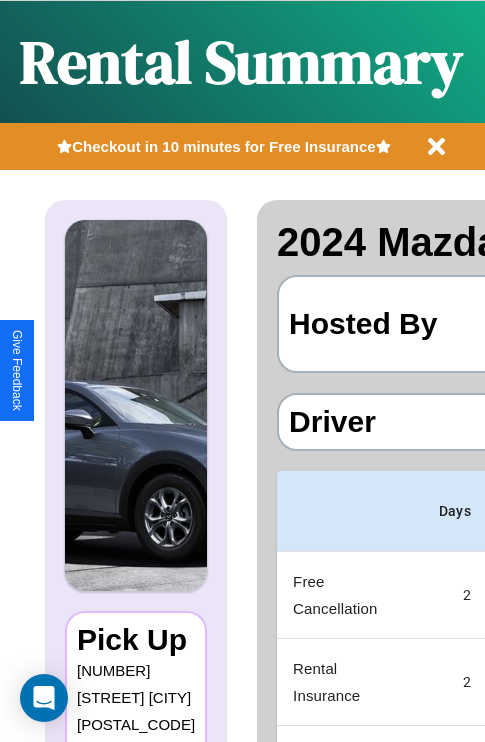 scroll, scrollTop: 0, scrollLeft: 378, axis: horizontal 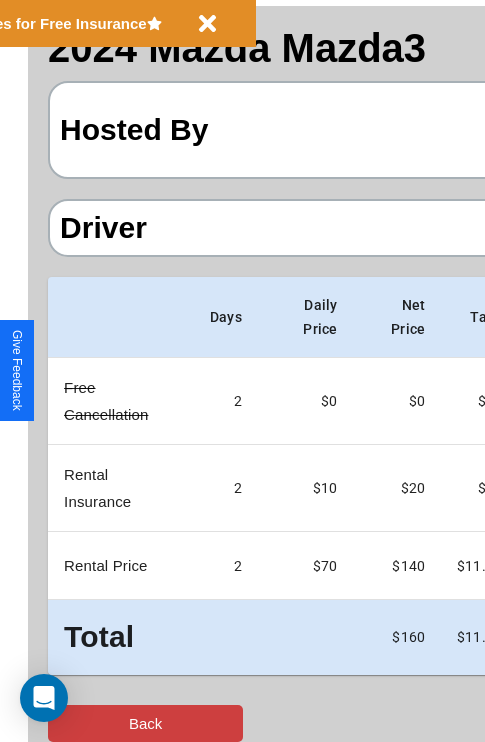 click on "Back" at bounding box center [145, 723] 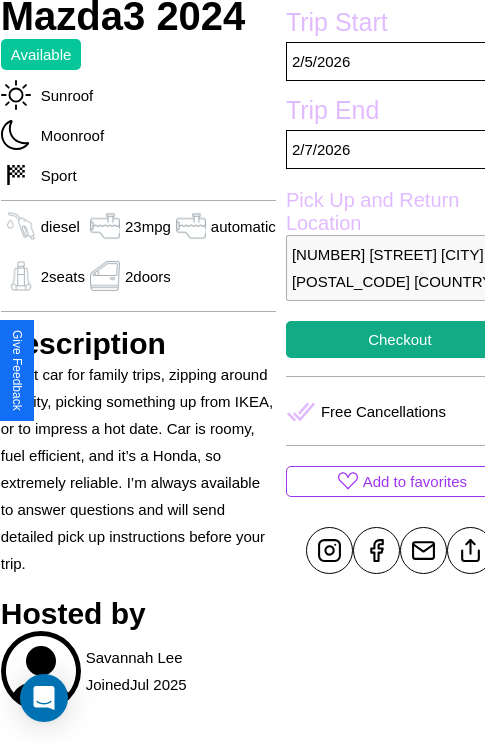 scroll, scrollTop: 639, scrollLeft: 88, axis: both 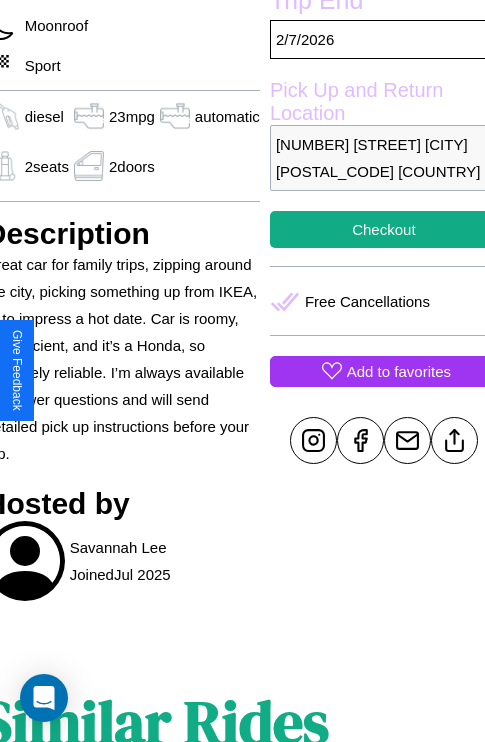 click on "Add to favorites" at bounding box center [399, 371] 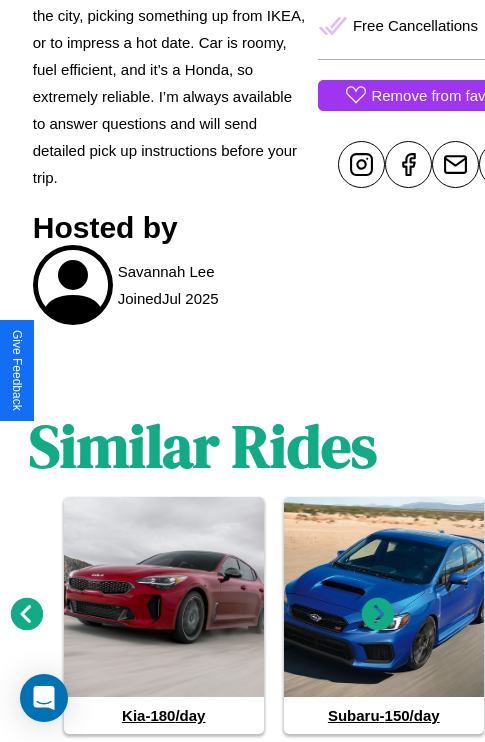 scroll, scrollTop: 974, scrollLeft: 30, axis: both 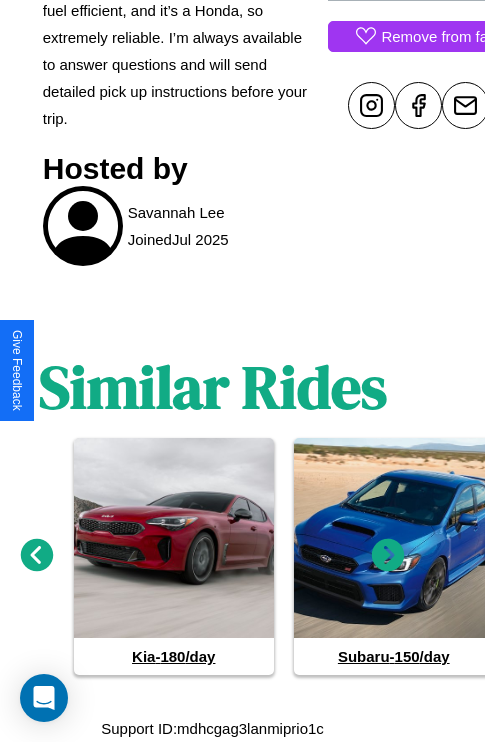 click 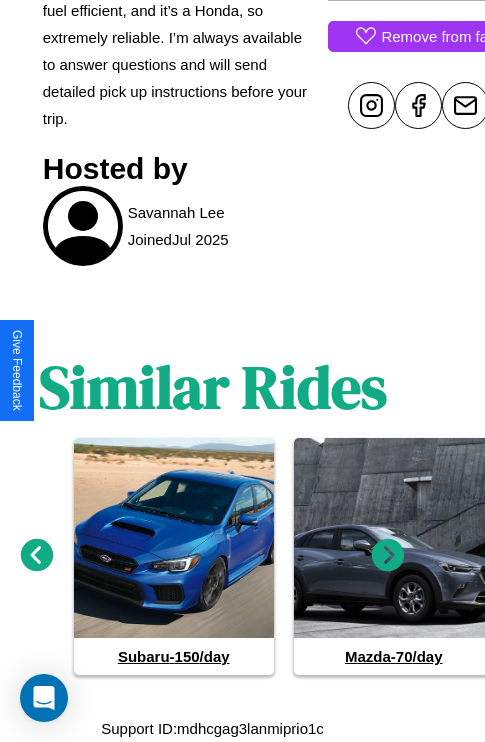 click 